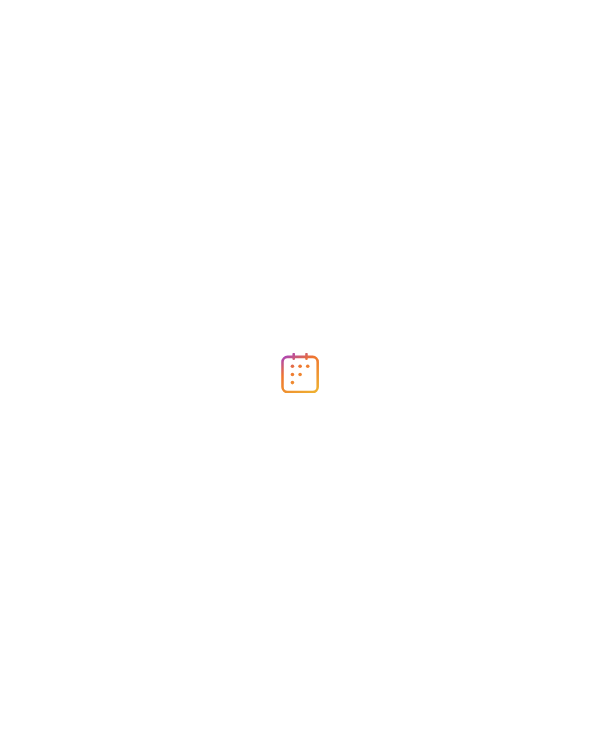 scroll, scrollTop: 0, scrollLeft: 0, axis: both 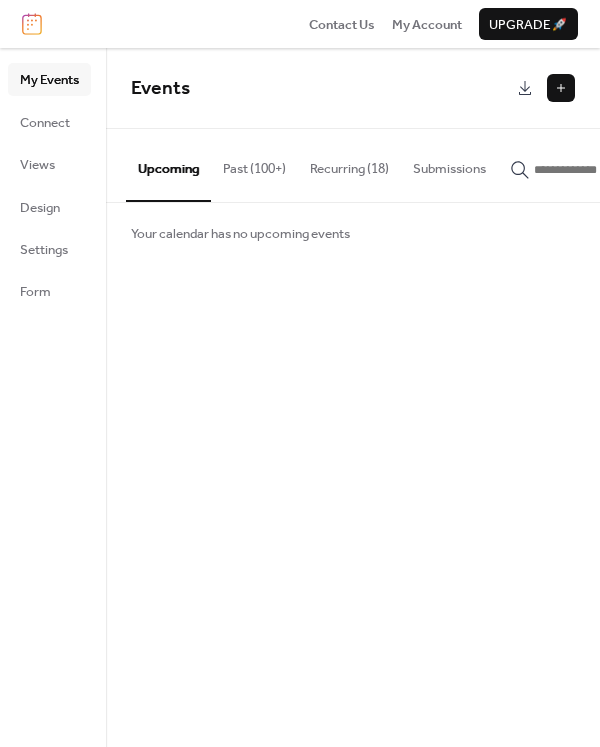 click at bounding box center (561, 88) 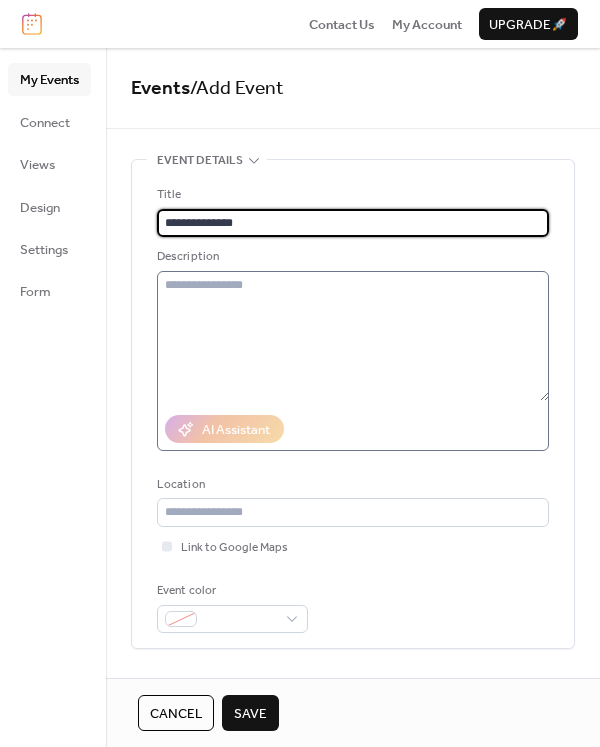 type on "**********" 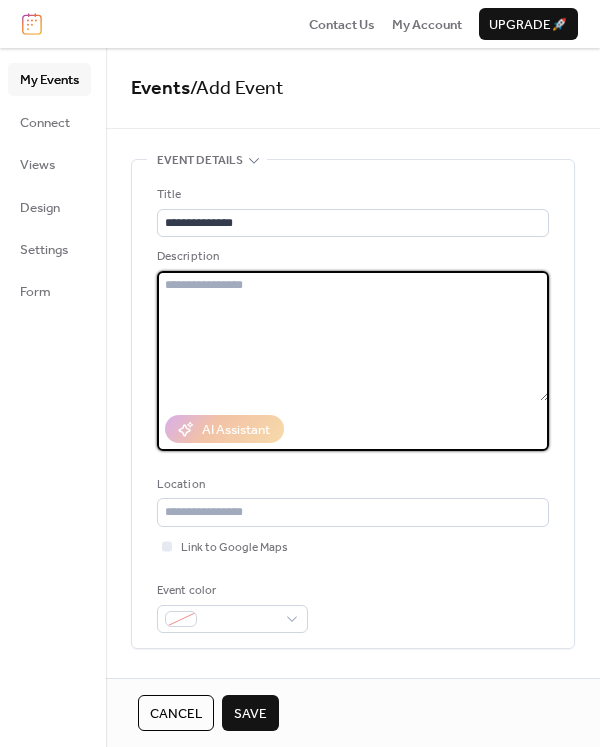 click at bounding box center [353, 336] 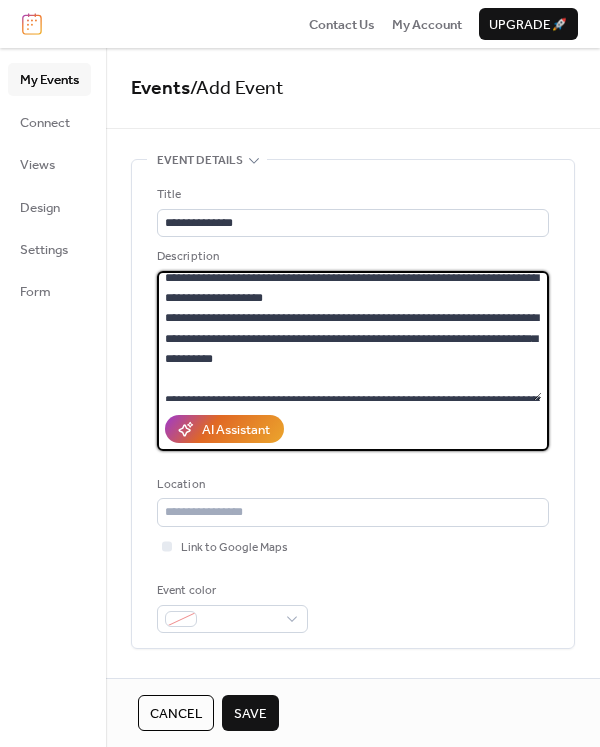 scroll, scrollTop: 5, scrollLeft: 0, axis: vertical 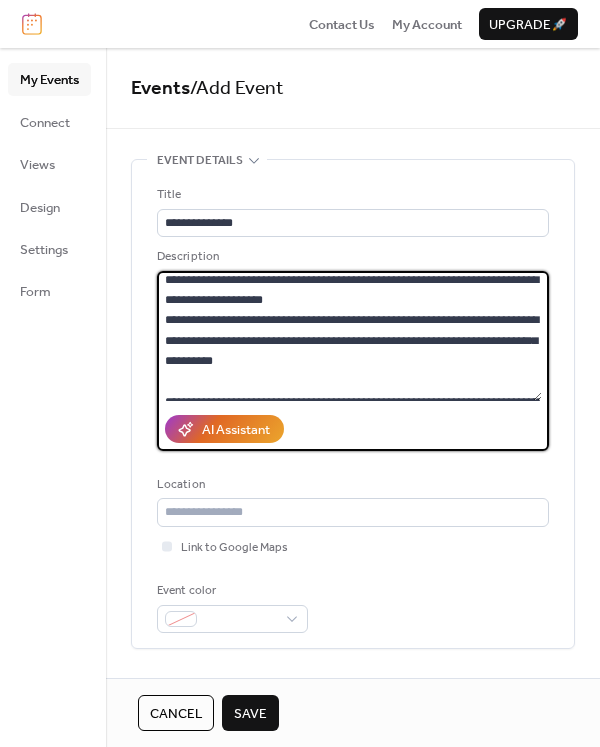 click on "**********" at bounding box center (349, 336) 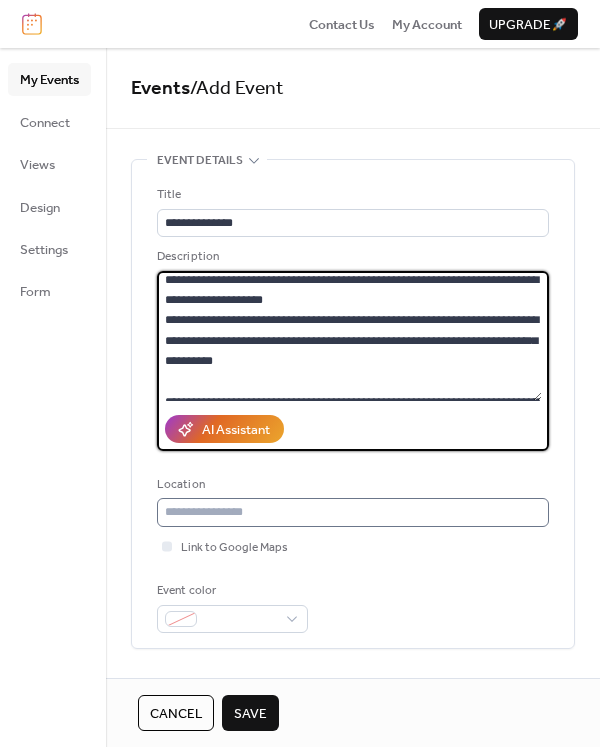 type on "**********" 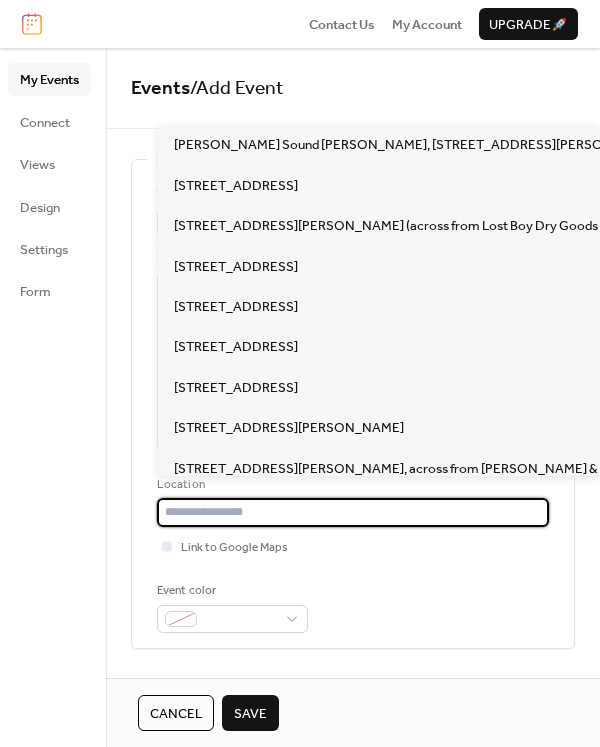 click at bounding box center [353, 512] 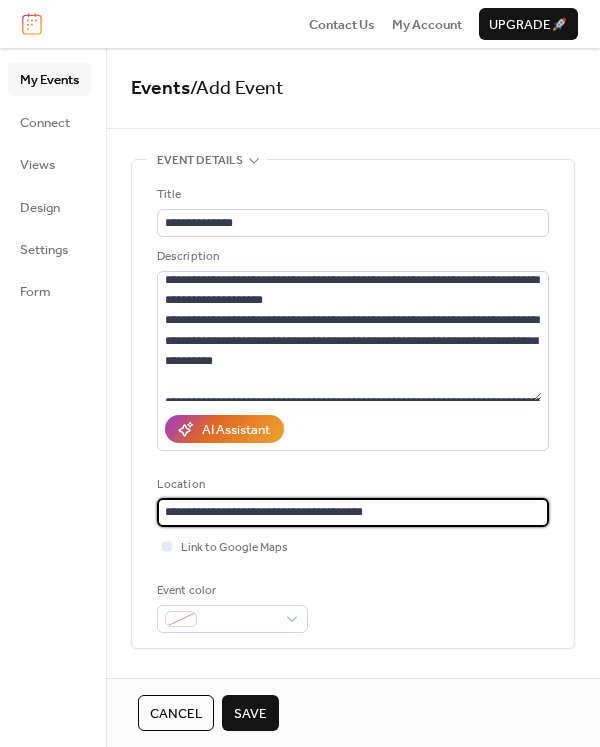 paste on "**********" 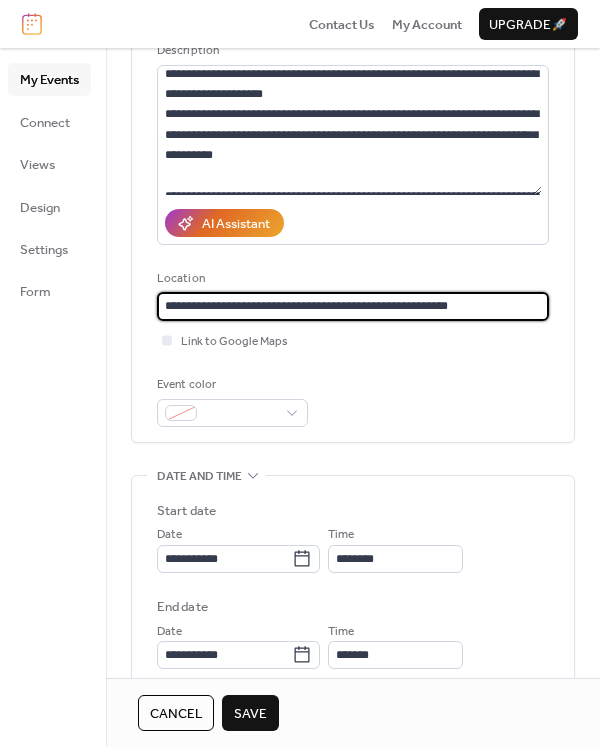 scroll, scrollTop: 231, scrollLeft: 0, axis: vertical 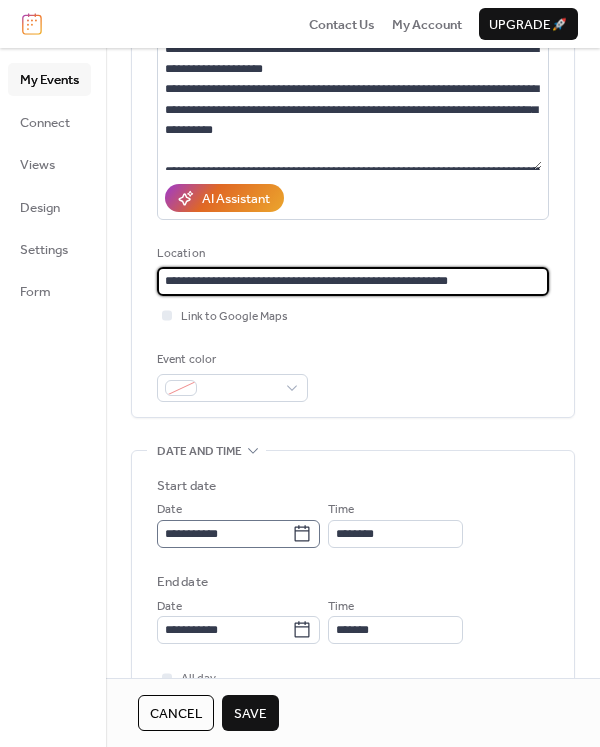 type on "**********" 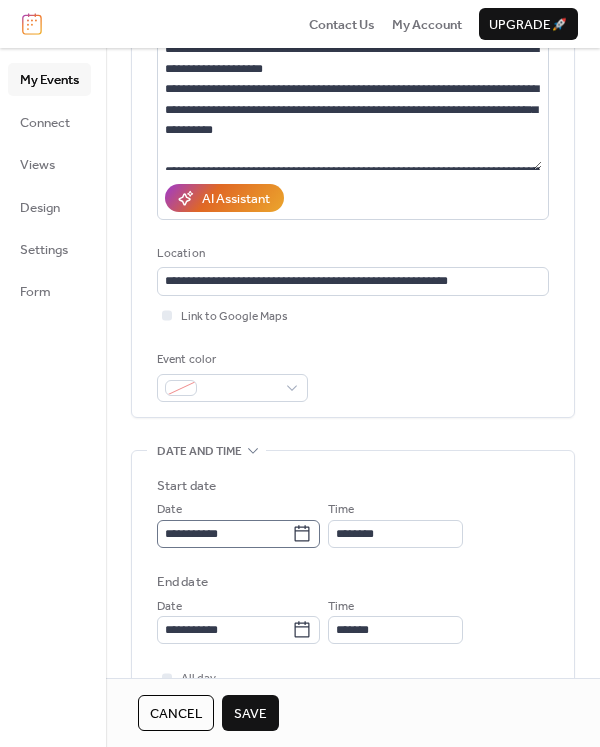 click 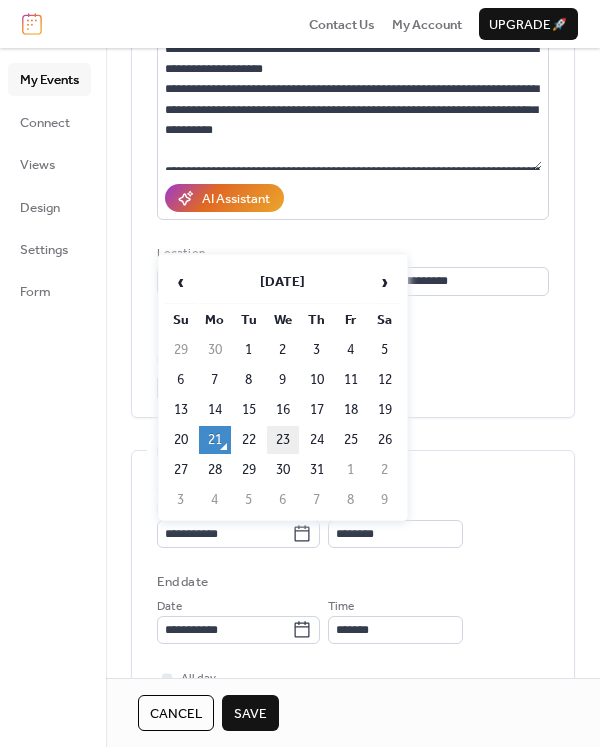 click on "23" at bounding box center (283, 440) 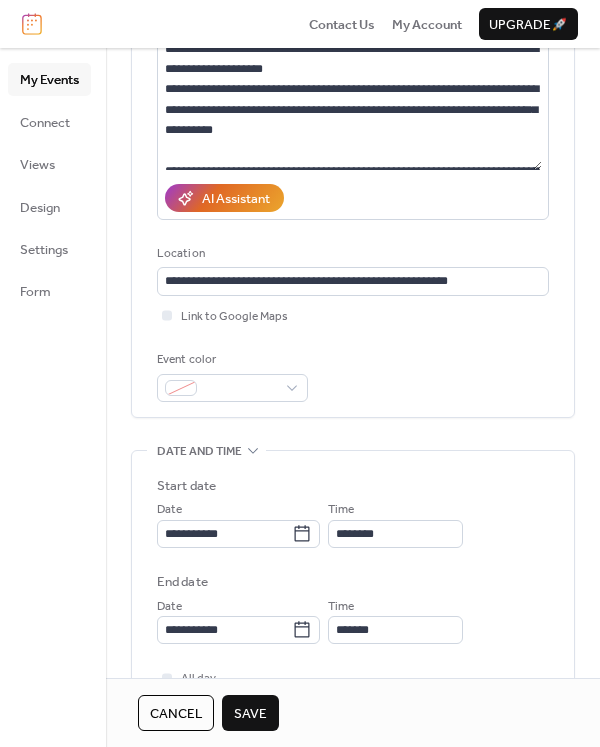 type on "**********" 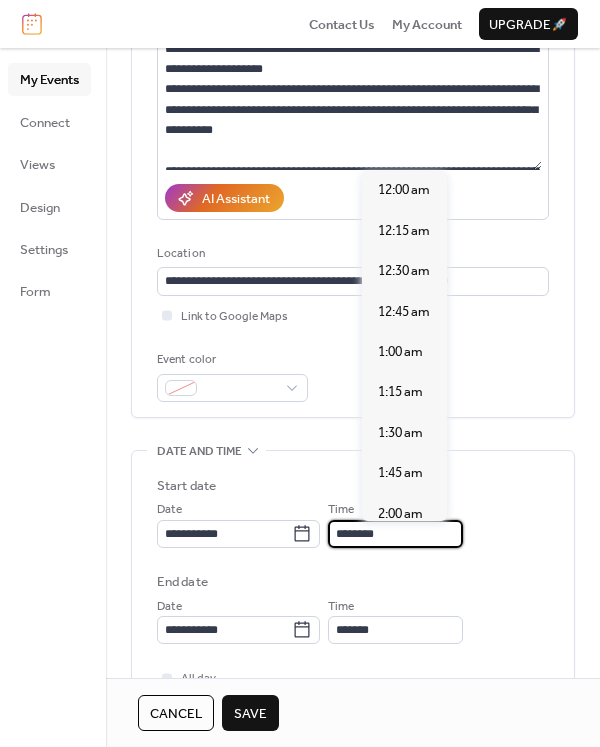 click on "********" at bounding box center [395, 534] 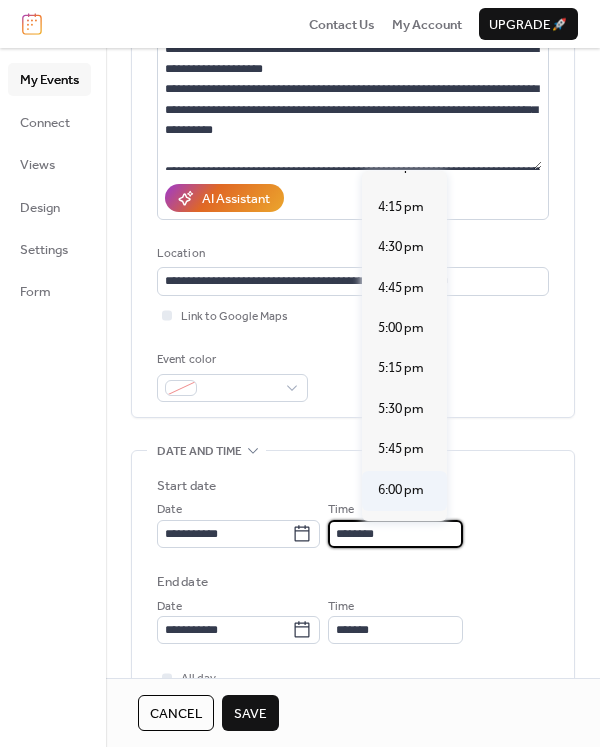 scroll, scrollTop: 2645, scrollLeft: 0, axis: vertical 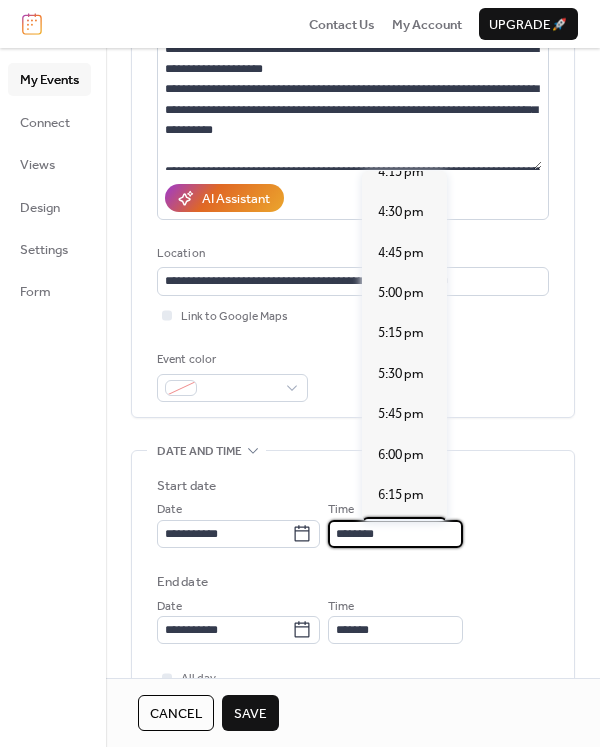 click on "6:30 pm" at bounding box center [401, 536] 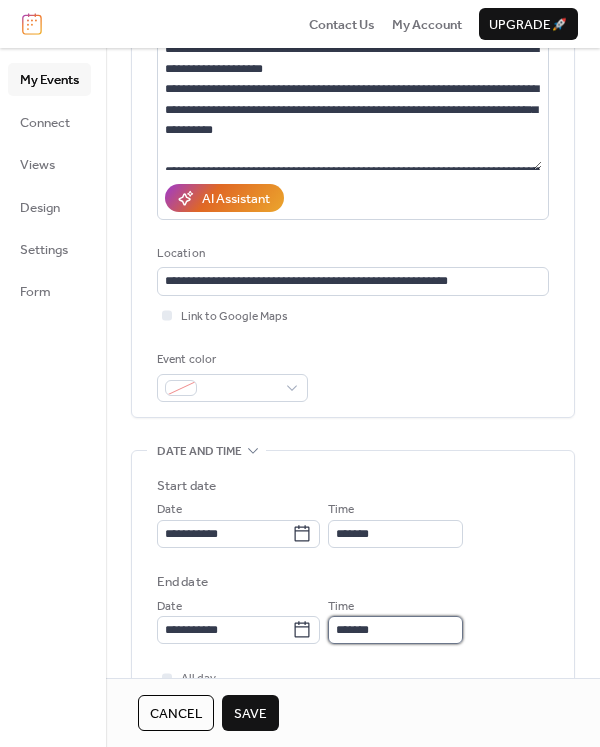 click on "*******" at bounding box center (395, 630) 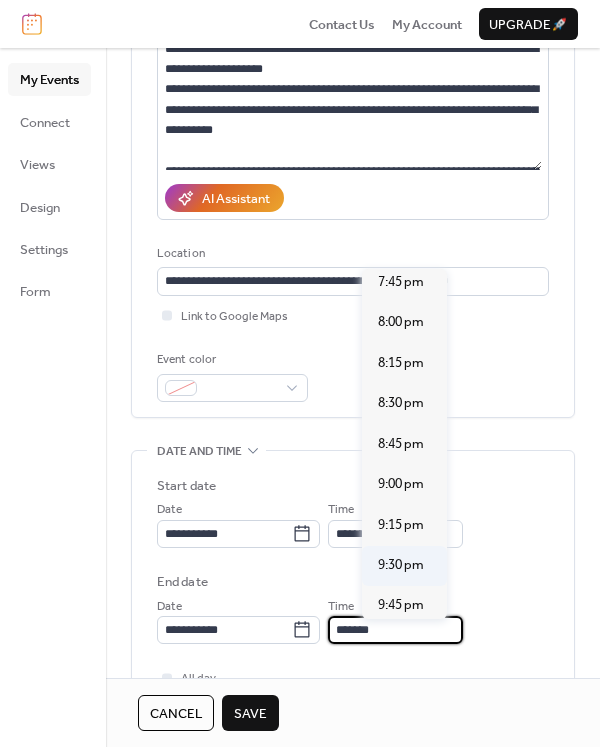 scroll, scrollTop: 167, scrollLeft: 0, axis: vertical 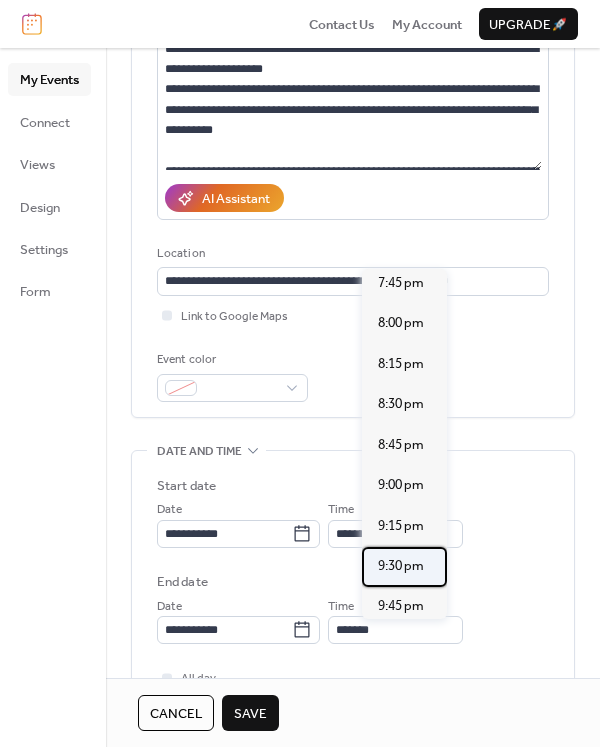 click on "9:30 pm" at bounding box center (401, 566) 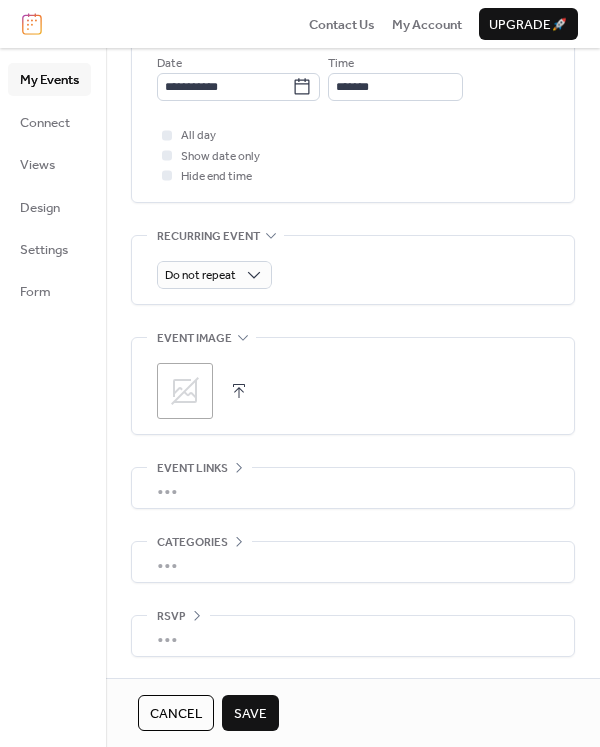scroll, scrollTop: 777, scrollLeft: 0, axis: vertical 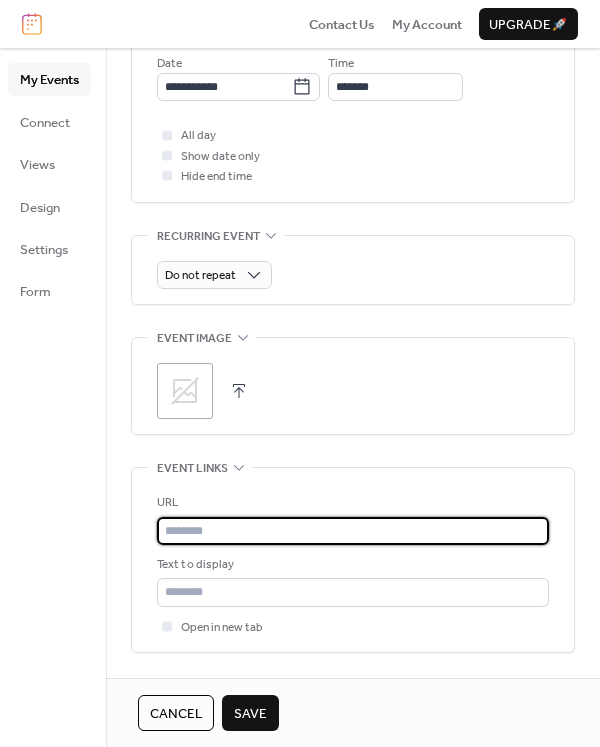 click at bounding box center [353, 531] 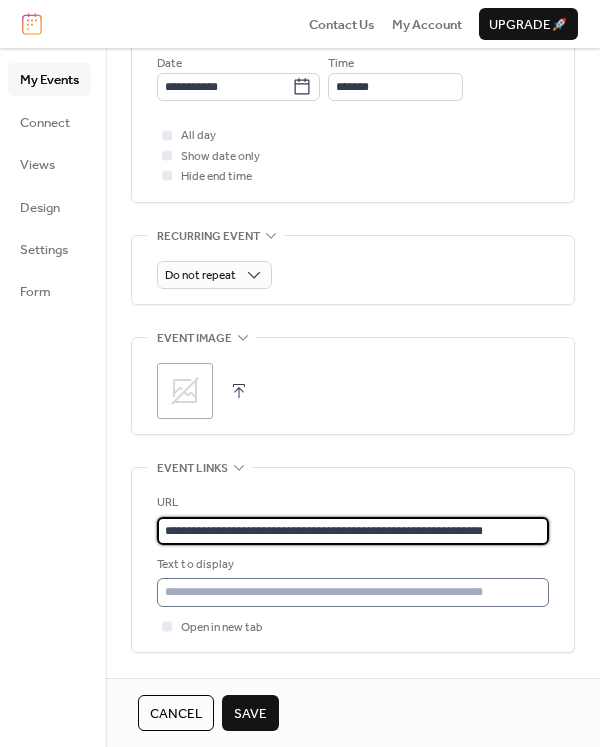 type on "**********" 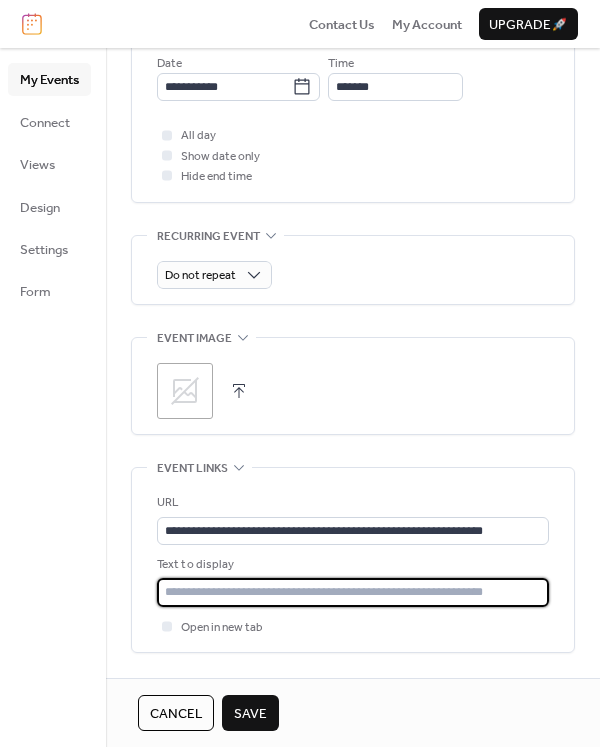 click at bounding box center [353, 592] 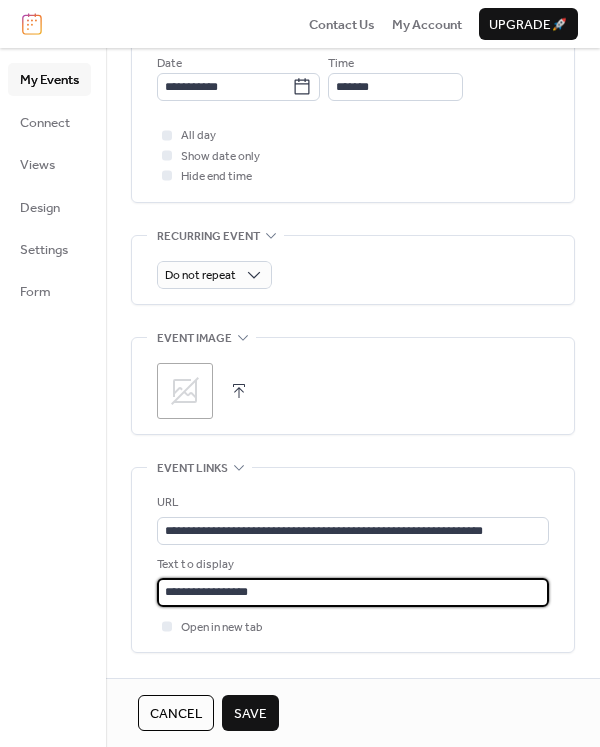 type on "**********" 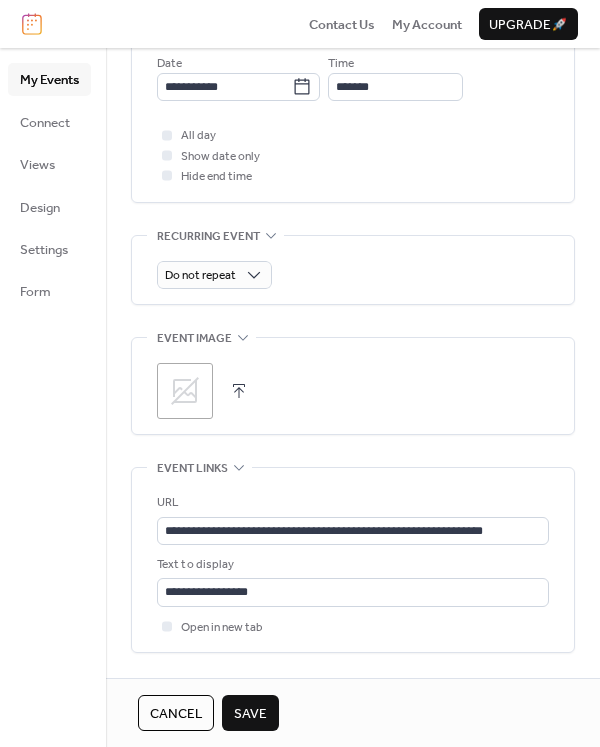 click on "Save" at bounding box center [250, 714] 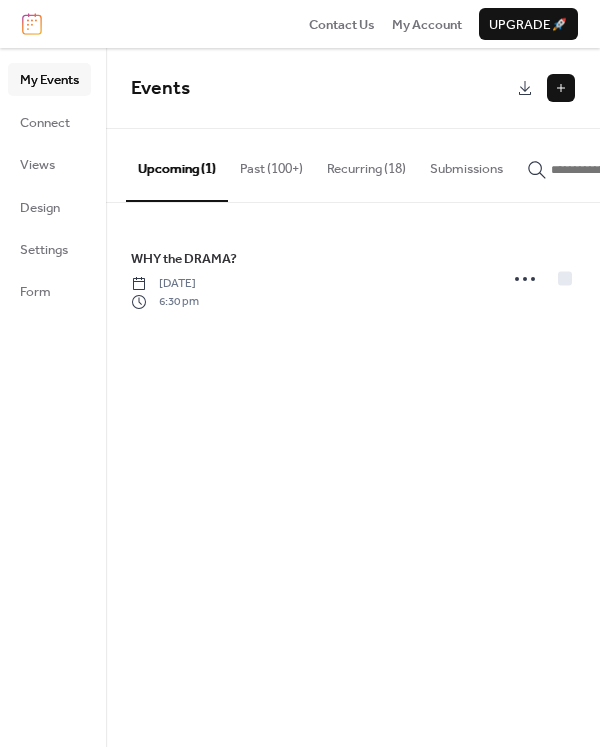 click at bounding box center [561, 88] 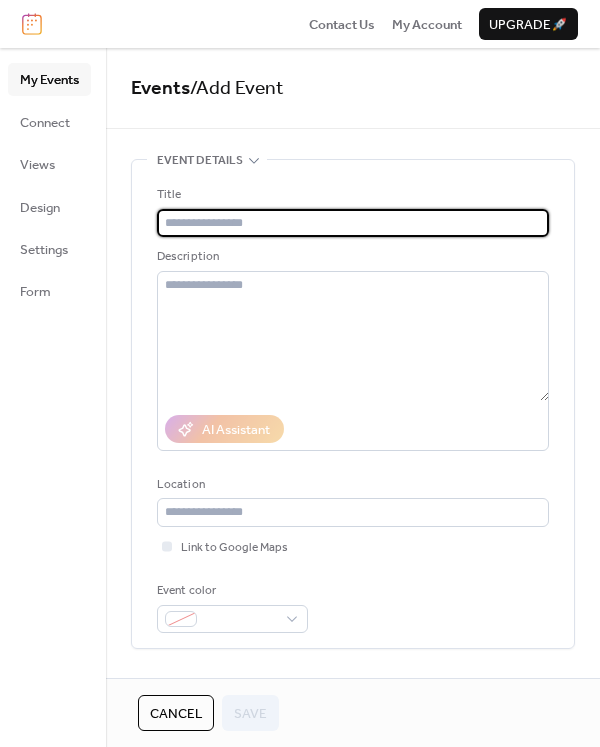 paste on "**********" 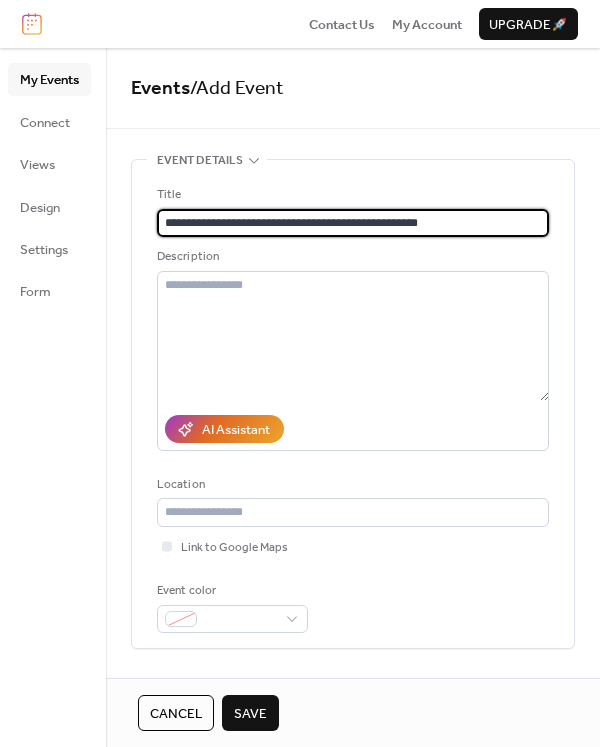 drag, startPoint x: 315, startPoint y: 225, endPoint x: 264, endPoint y: 226, distance: 51.009804 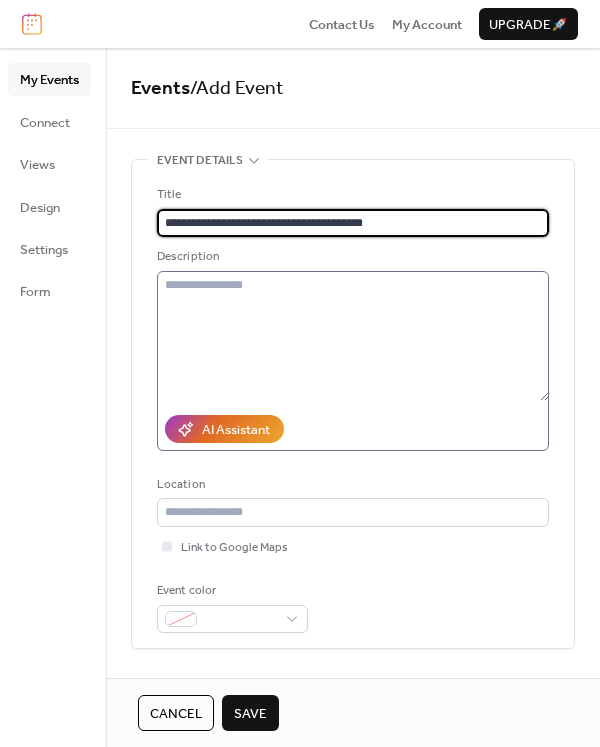 type on "**********" 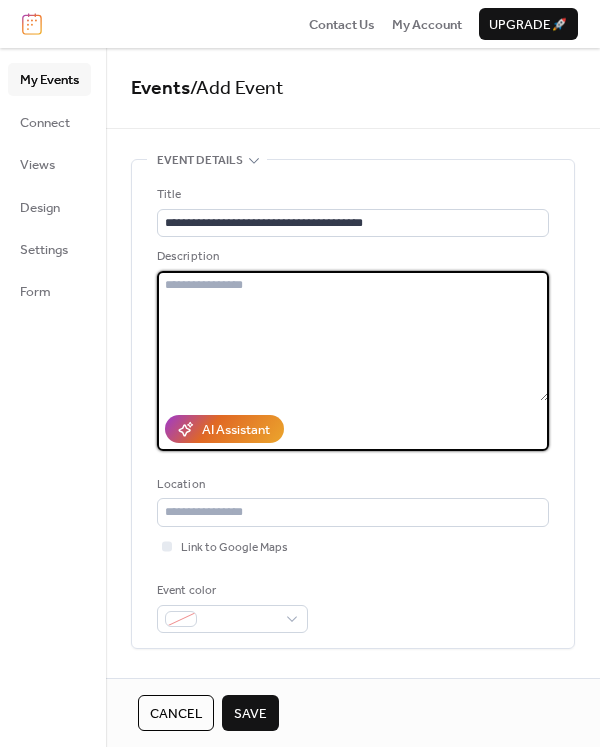click at bounding box center [353, 336] 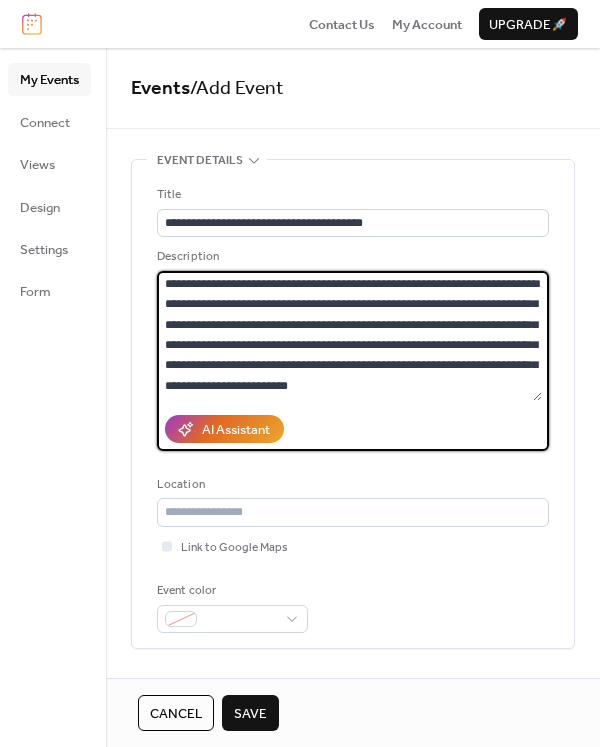 scroll, scrollTop: 318, scrollLeft: 0, axis: vertical 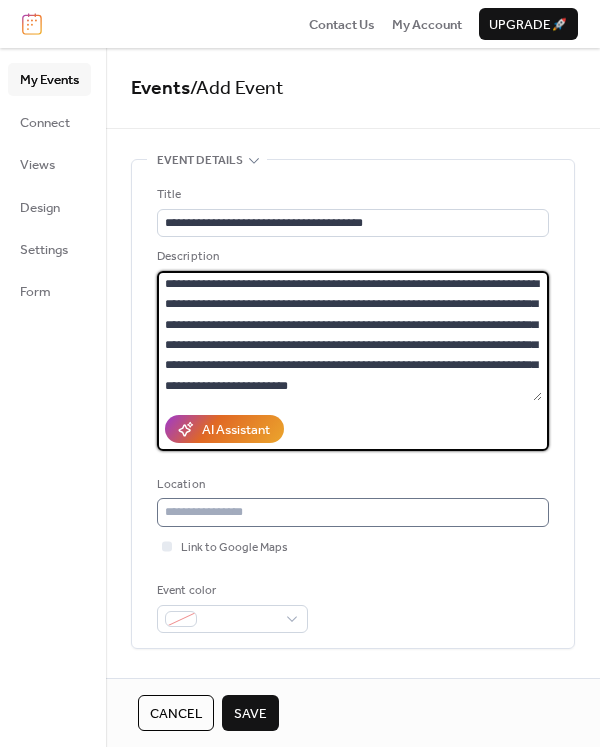type on "**********" 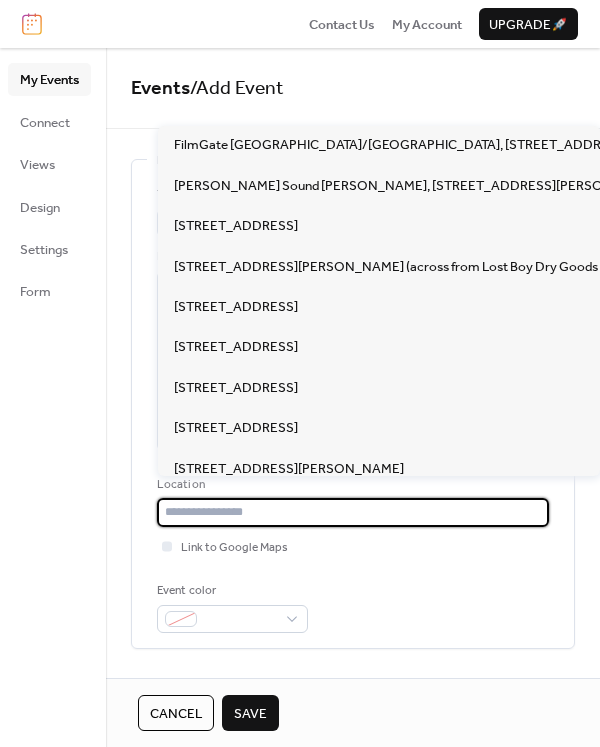 click at bounding box center [353, 512] 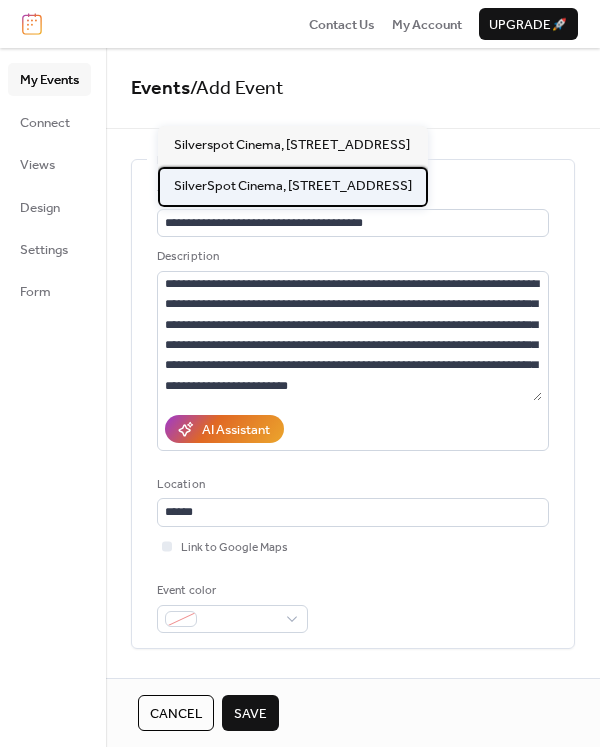 click on "SilverSpot Cinema, [STREET_ADDRESS]" at bounding box center (293, 186) 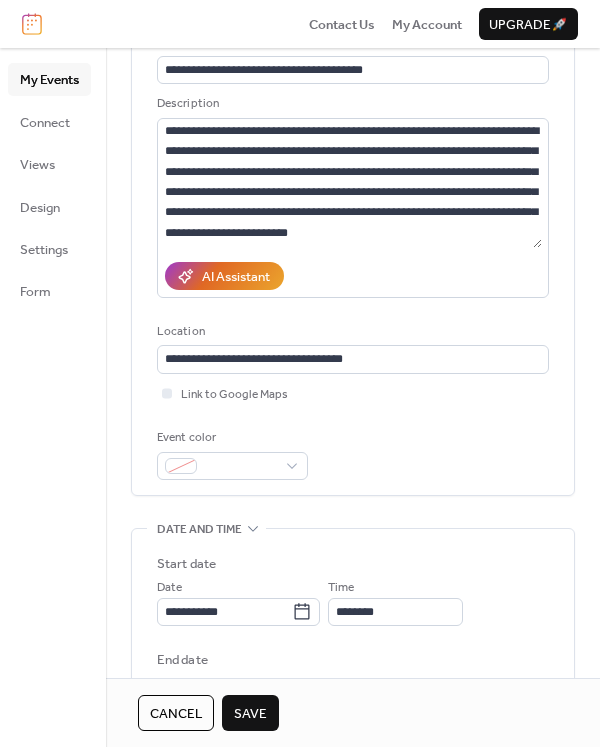 scroll, scrollTop: 164, scrollLeft: 0, axis: vertical 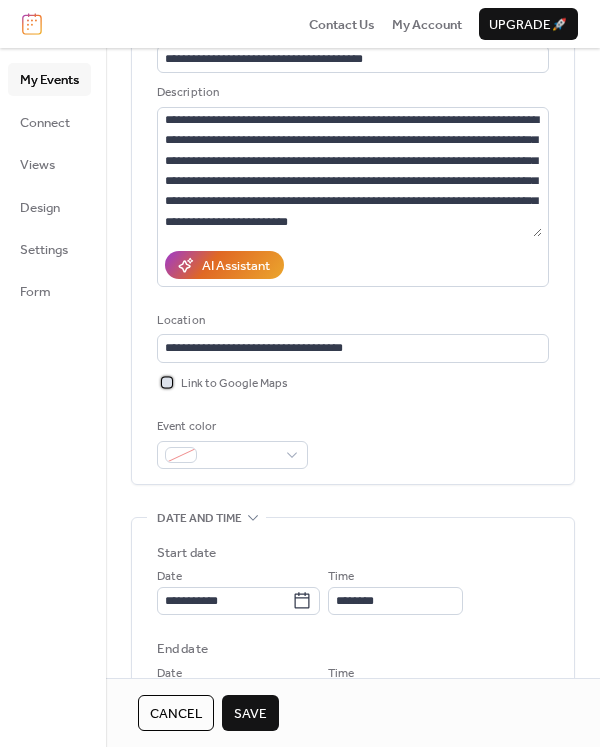 click at bounding box center [167, 382] 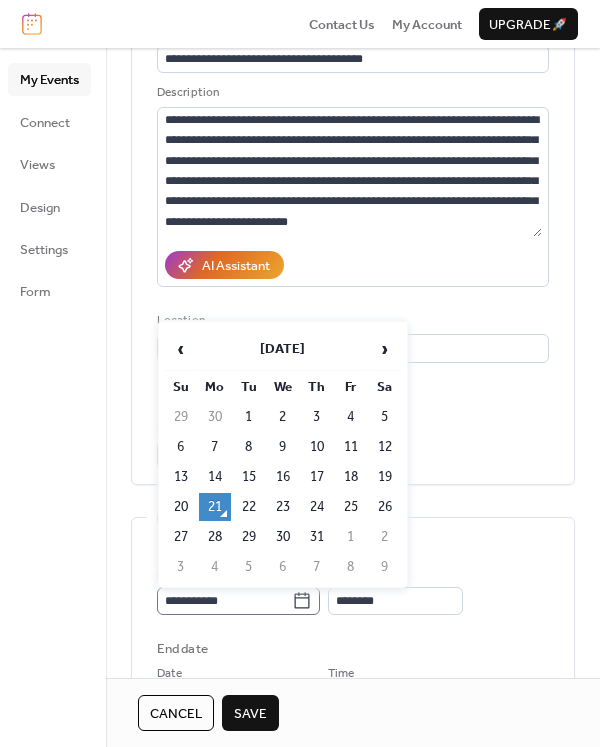 click 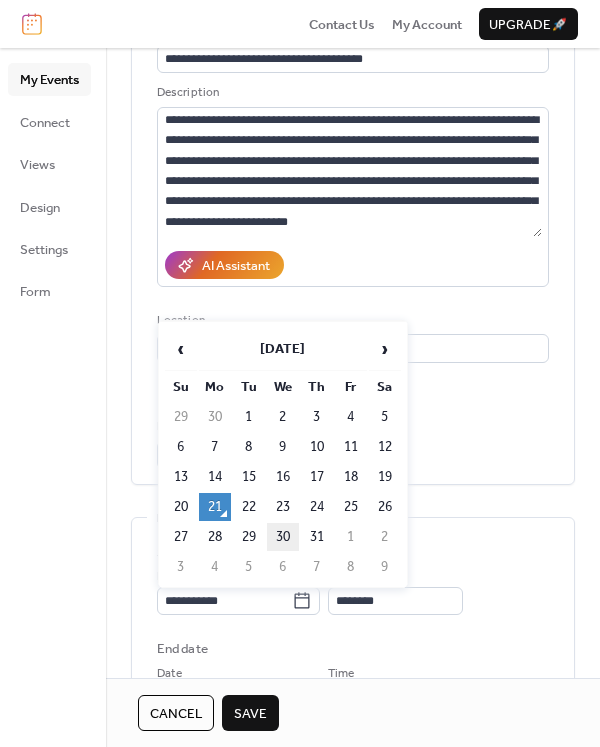click on "30" at bounding box center [283, 537] 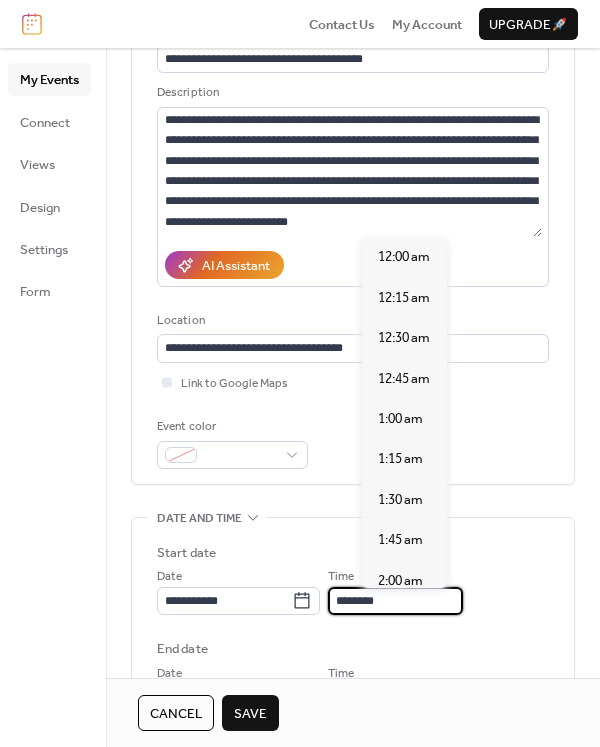 scroll, scrollTop: 1872, scrollLeft: 0, axis: vertical 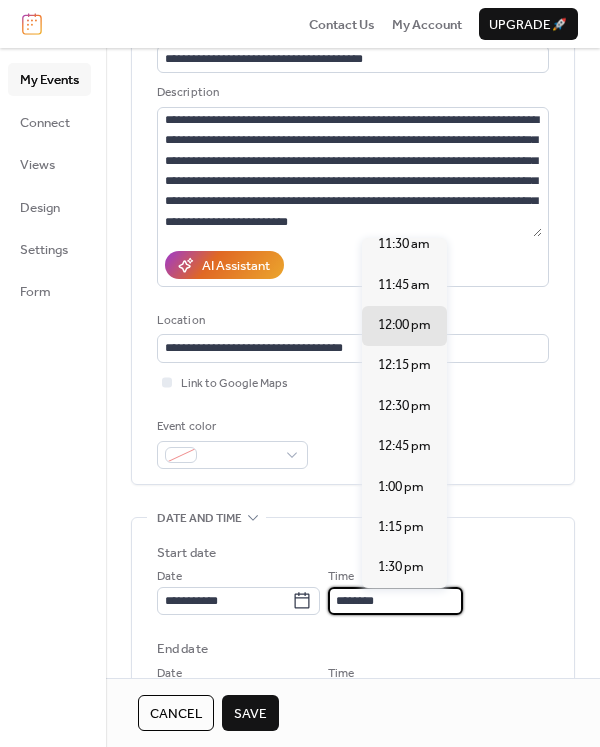 click on "********" at bounding box center (395, 601) 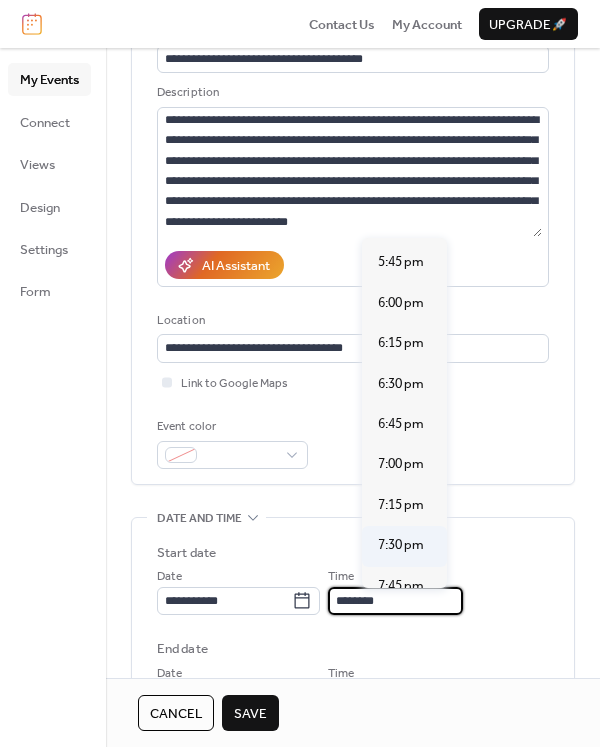 scroll, scrollTop: 2853, scrollLeft: 0, axis: vertical 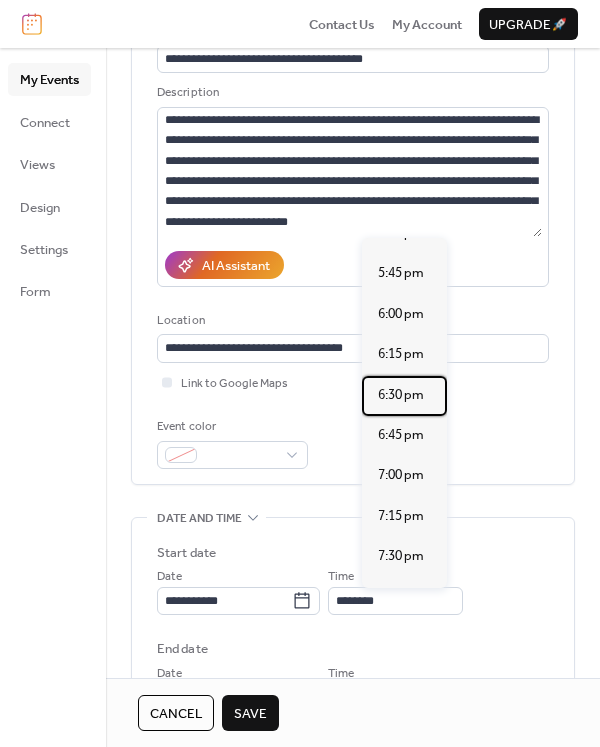 click on "6:30 pm" at bounding box center [401, 395] 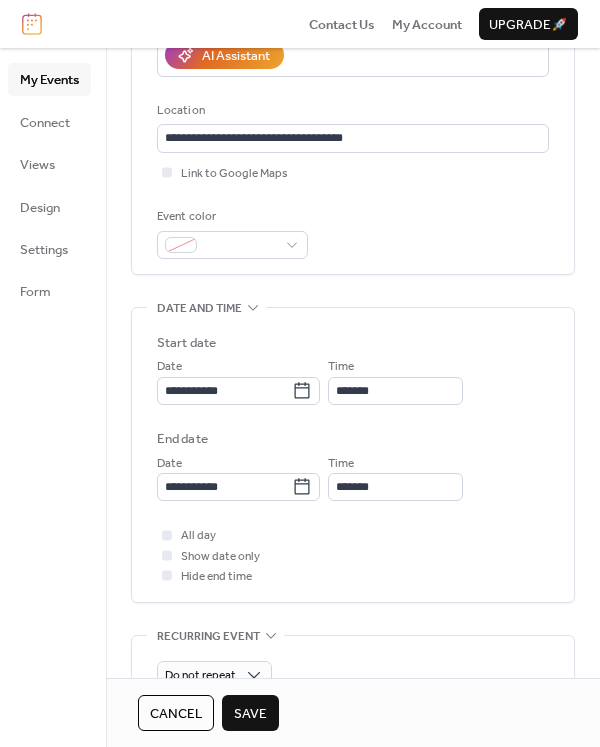 scroll, scrollTop: 378, scrollLeft: 0, axis: vertical 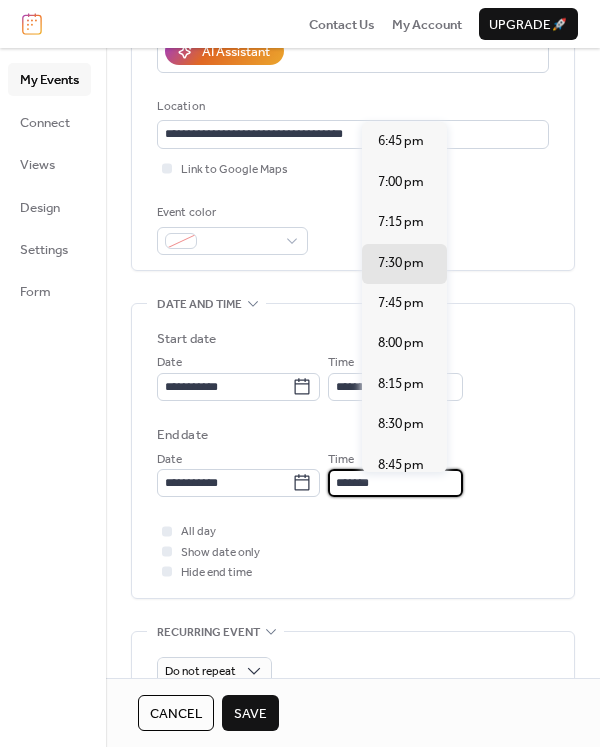 click on "*******" at bounding box center (395, 483) 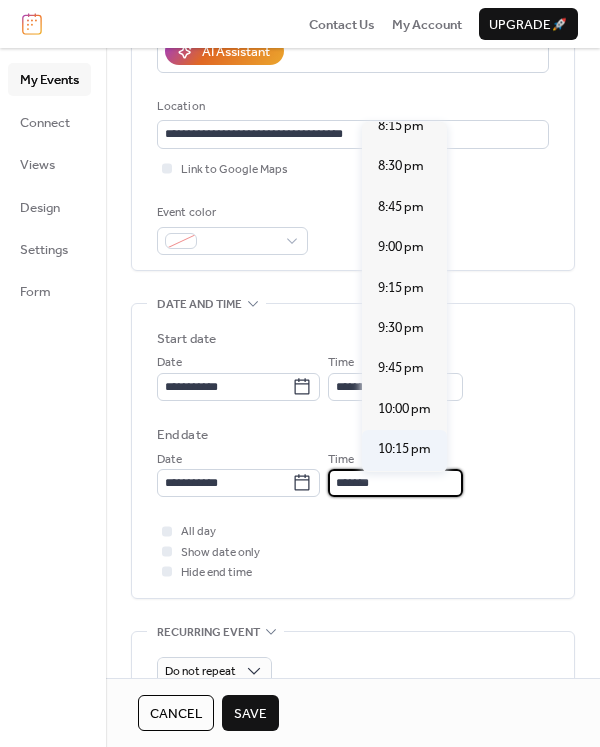 scroll, scrollTop: 262, scrollLeft: 0, axis: vertical 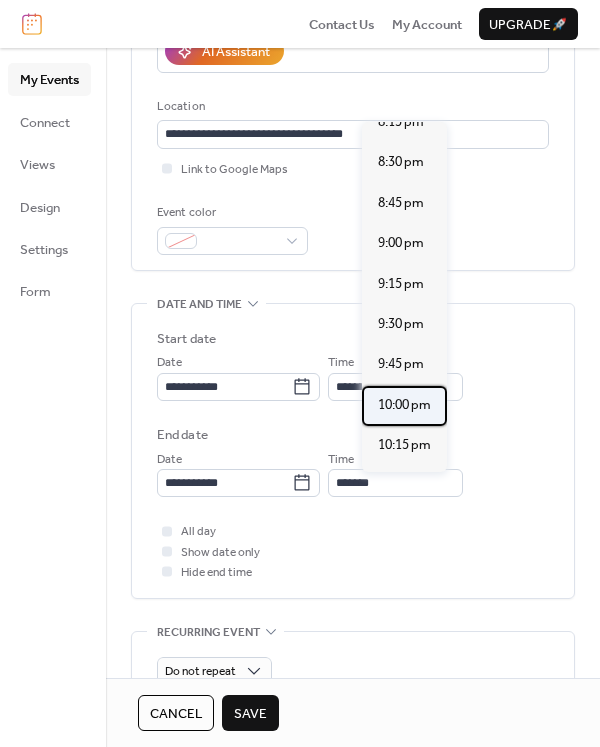click on "10:00 pm" at bounding box center [404, 405] 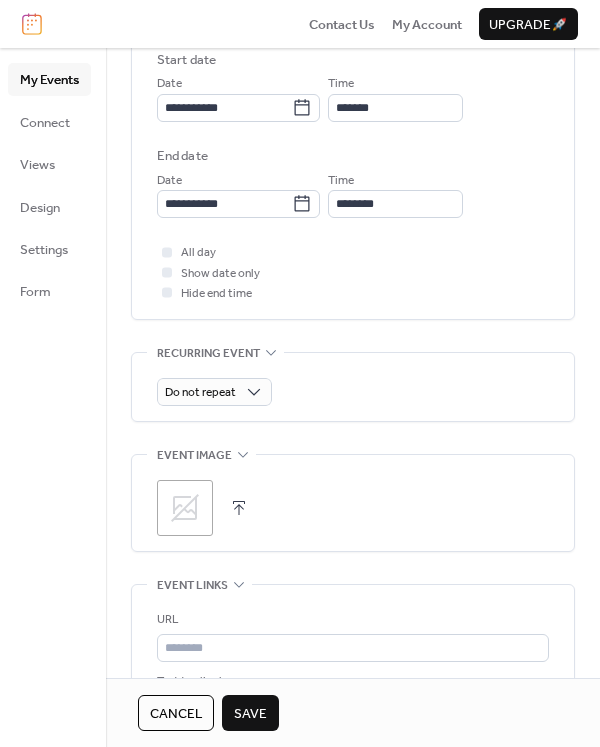 scroll, scrollTop: 700, scrollLeft: 0, axis: vertical 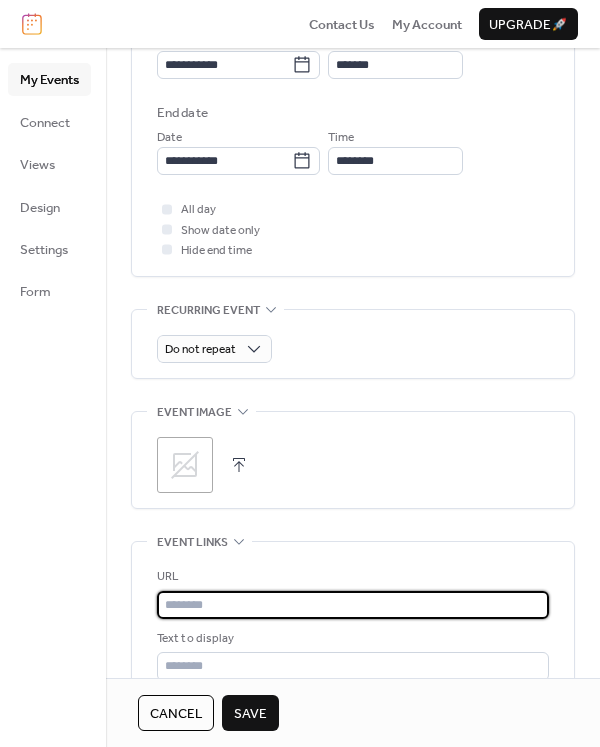 click at bounding box center [353, 605] 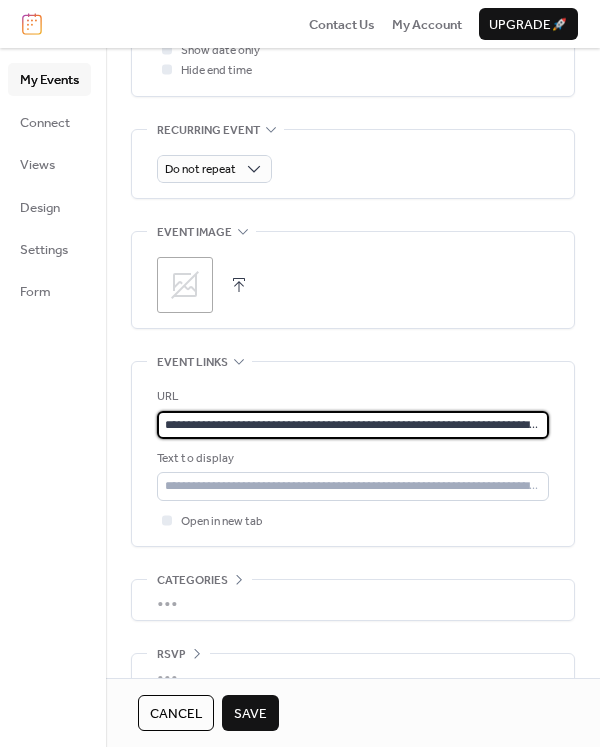 scroll, scrollTop: 887, scrollLeft: 0, axis: vertical 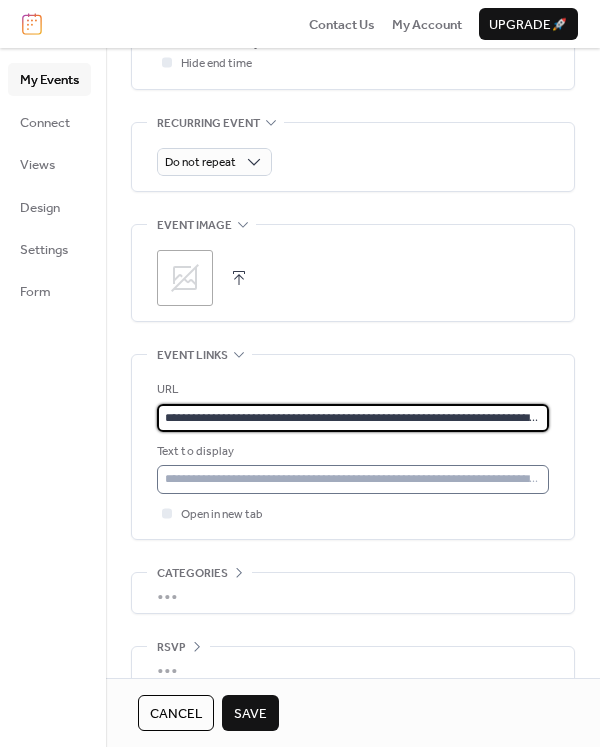 type on "**********" 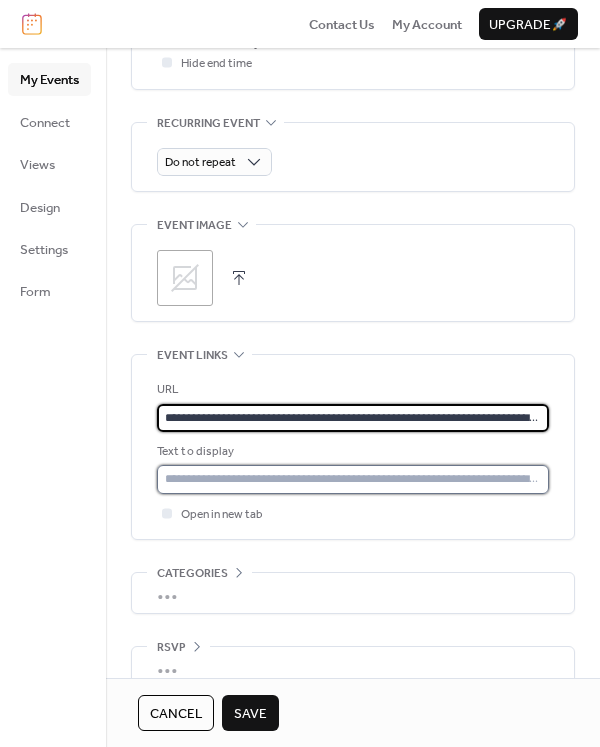 click at bounding box center [353, 479] 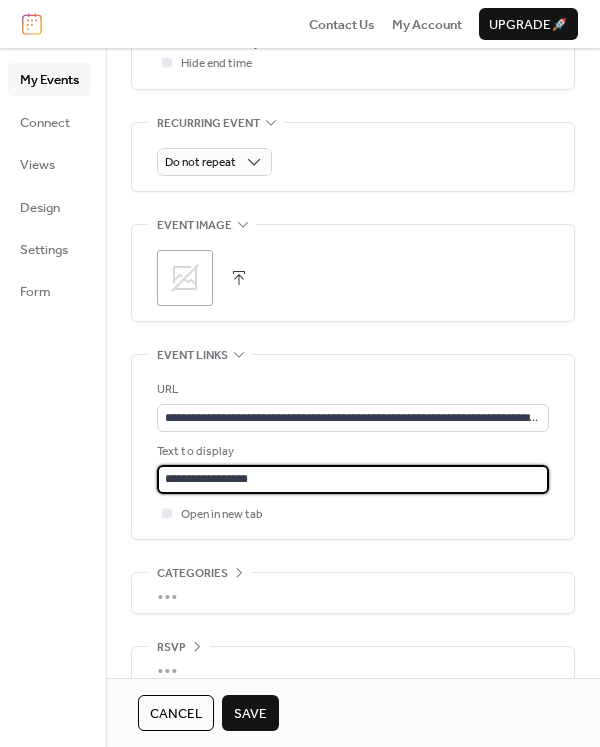 type on "**********" 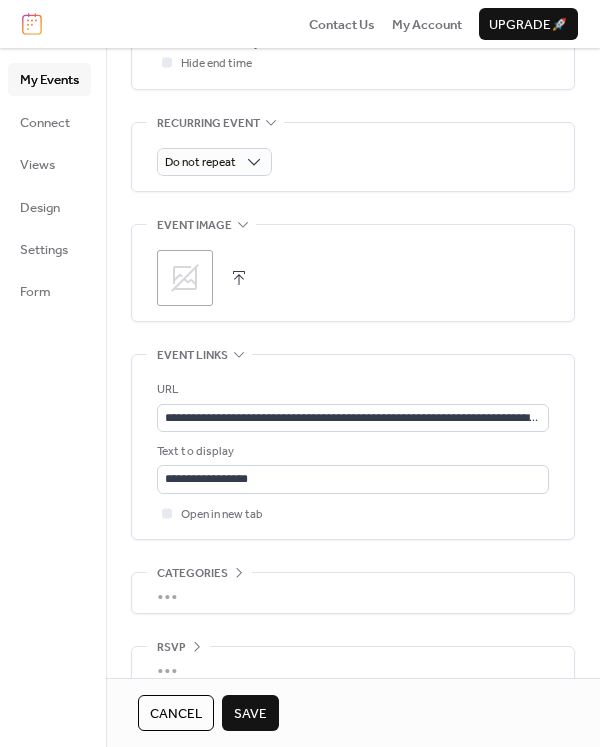 click on "Save" at bounding box center [250, 714] 